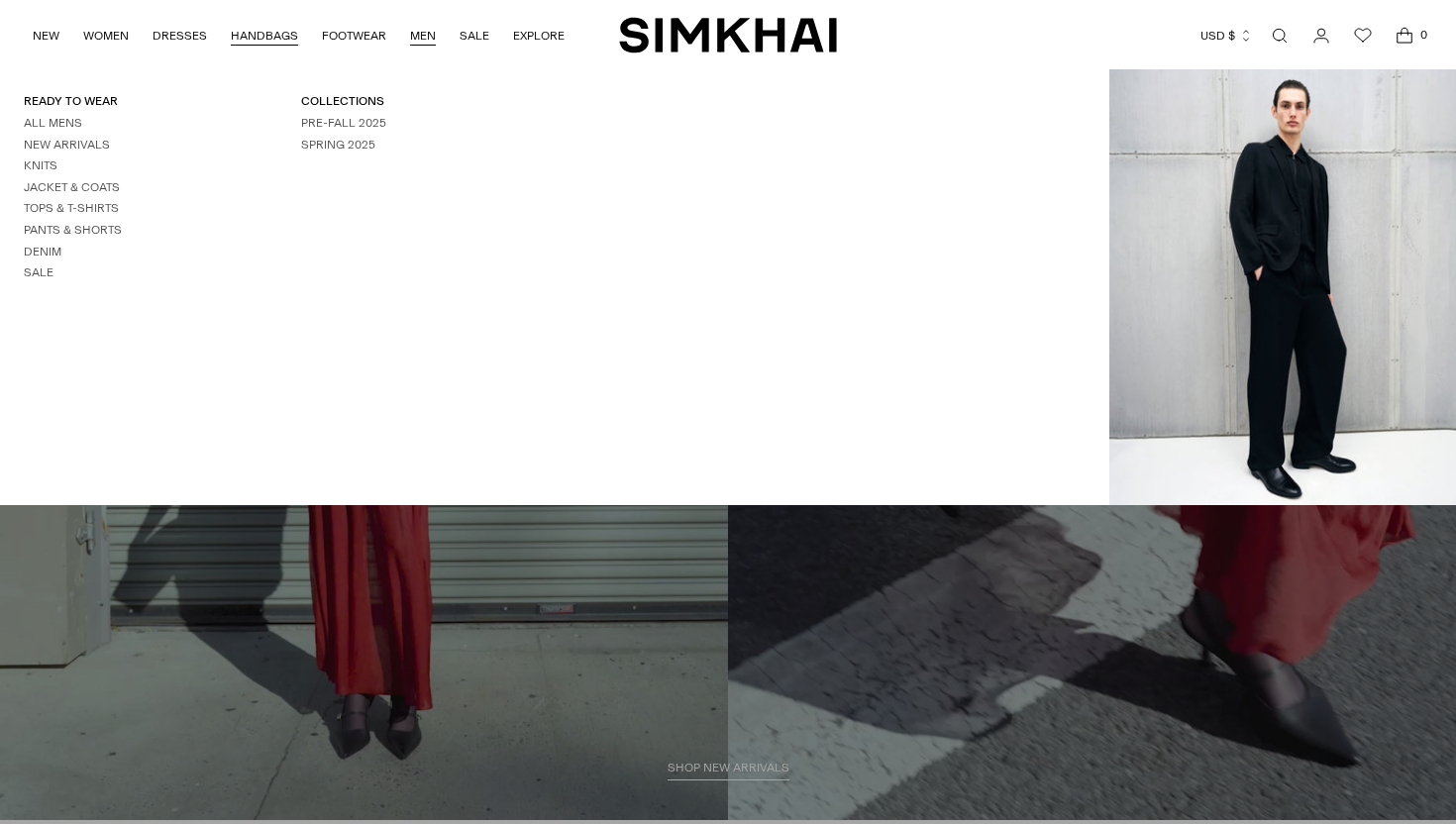 scroll, scrollTop: 0, scrollLeft: 0, axis: both 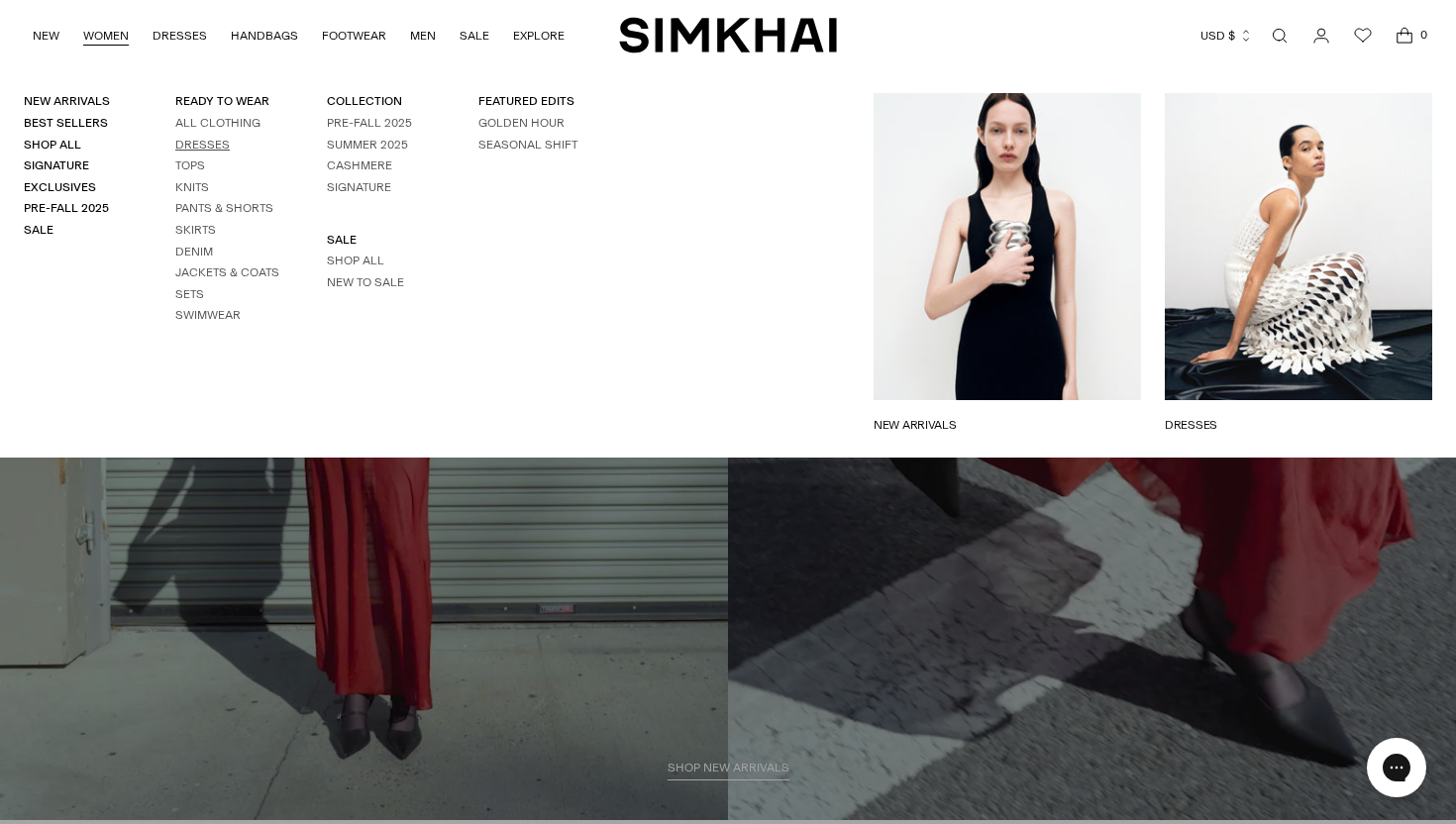 click on "Dresses" at bounding box center (202, 145) 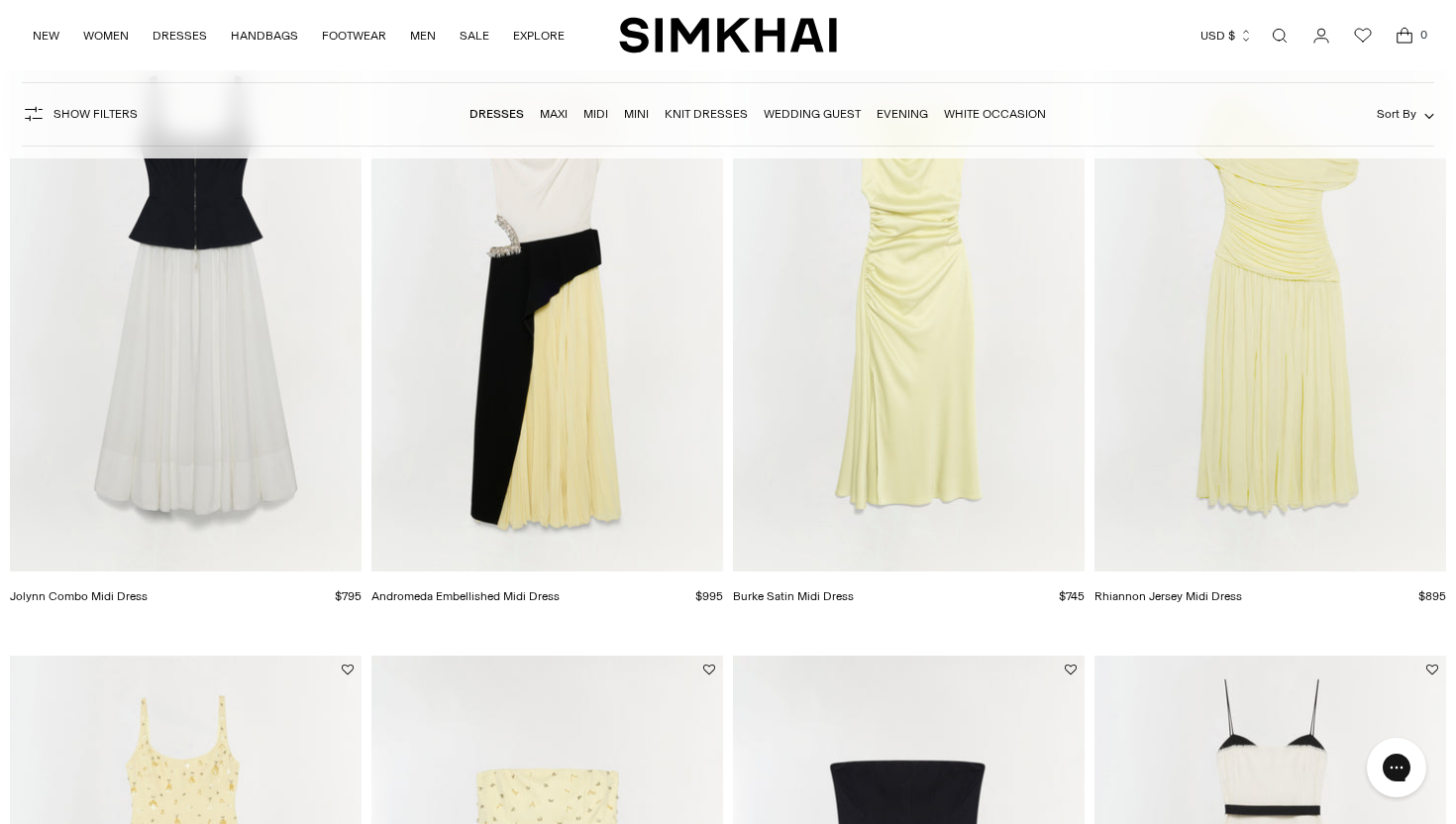 scroll, scrollTop: 1173, scrollLeft: 0, axis: vertical 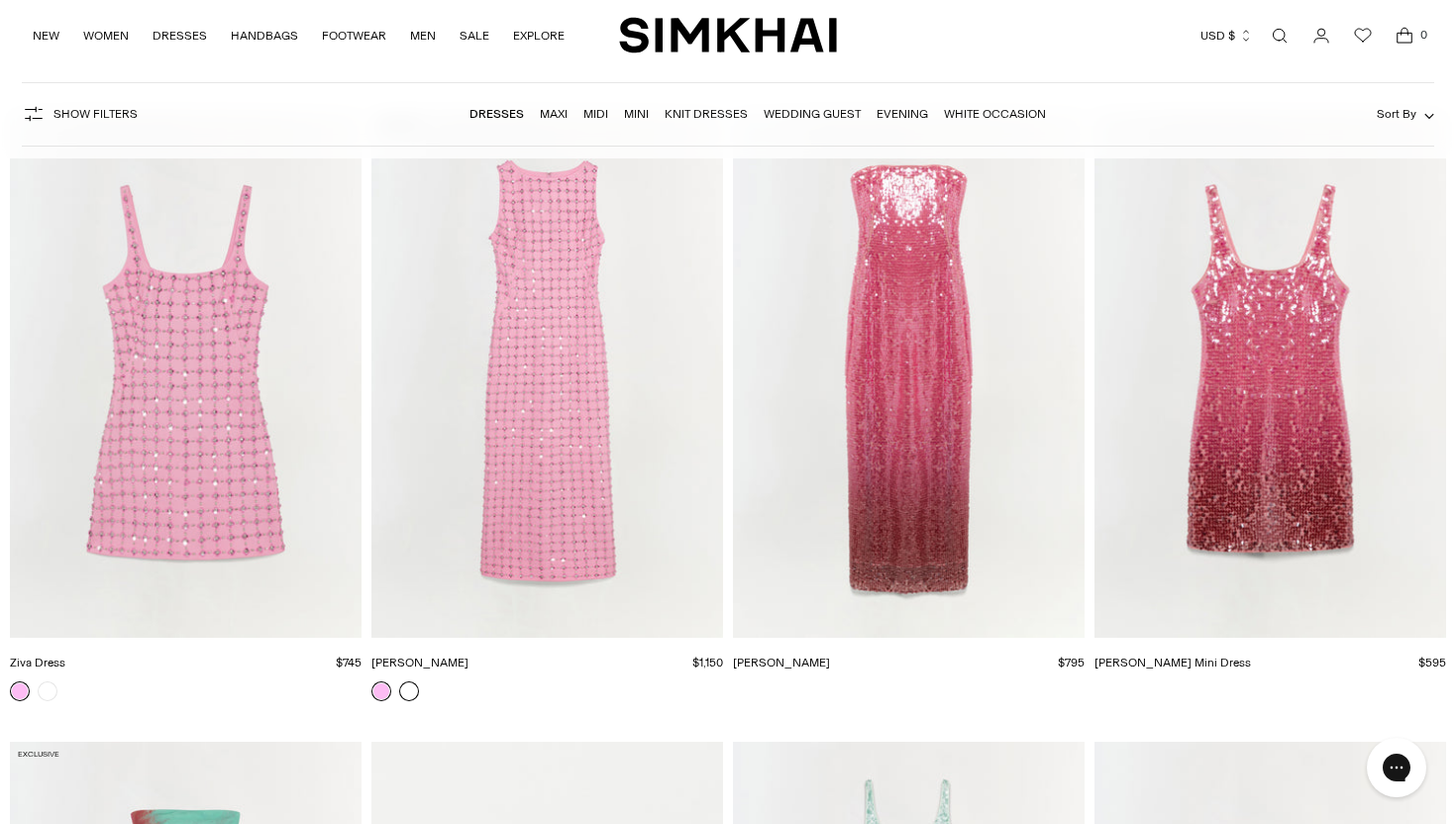 click at bounding box center (409, 691) 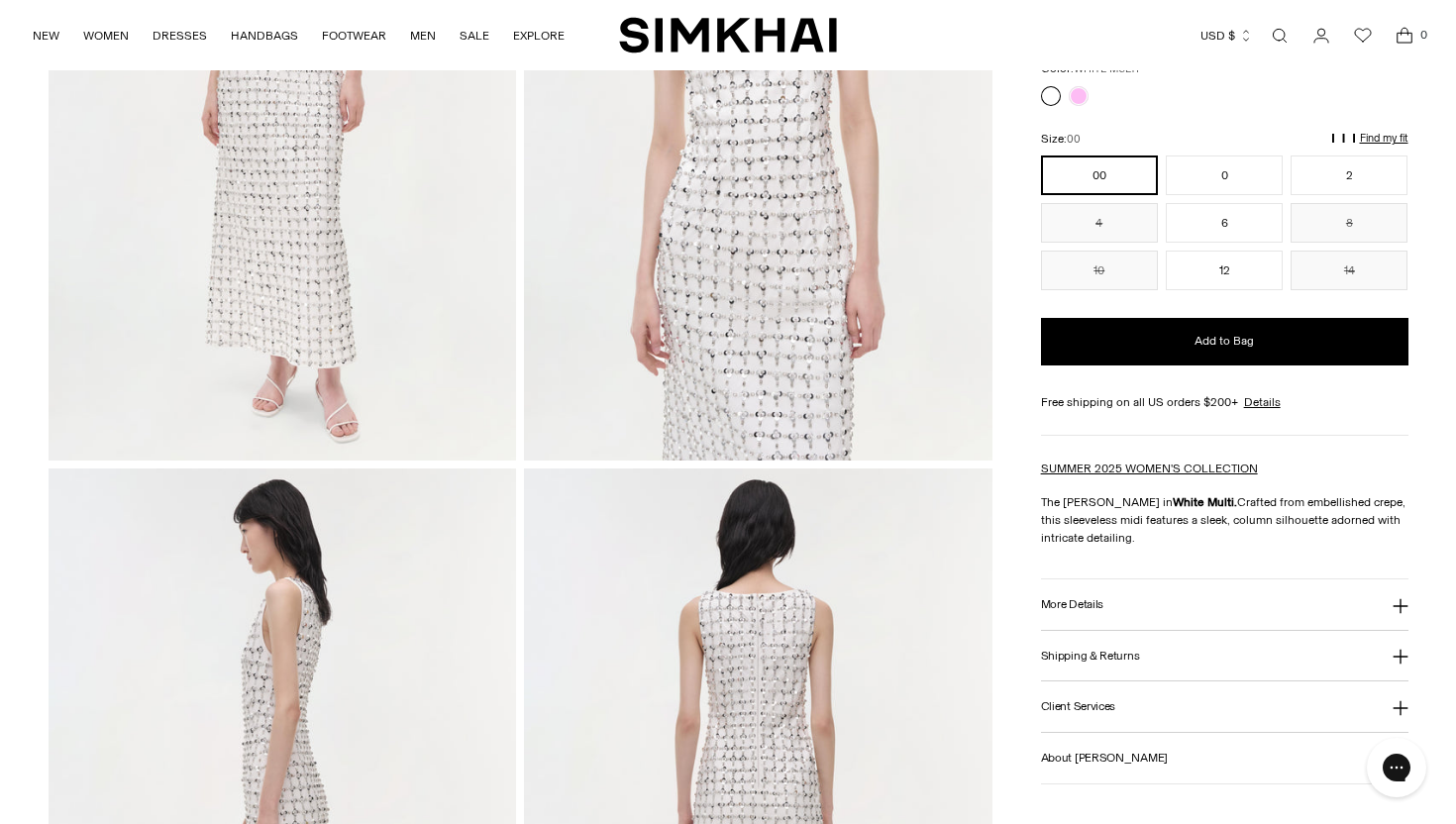 scroll, scrollTop: 814, scrollLeft: 0, axis: vertical 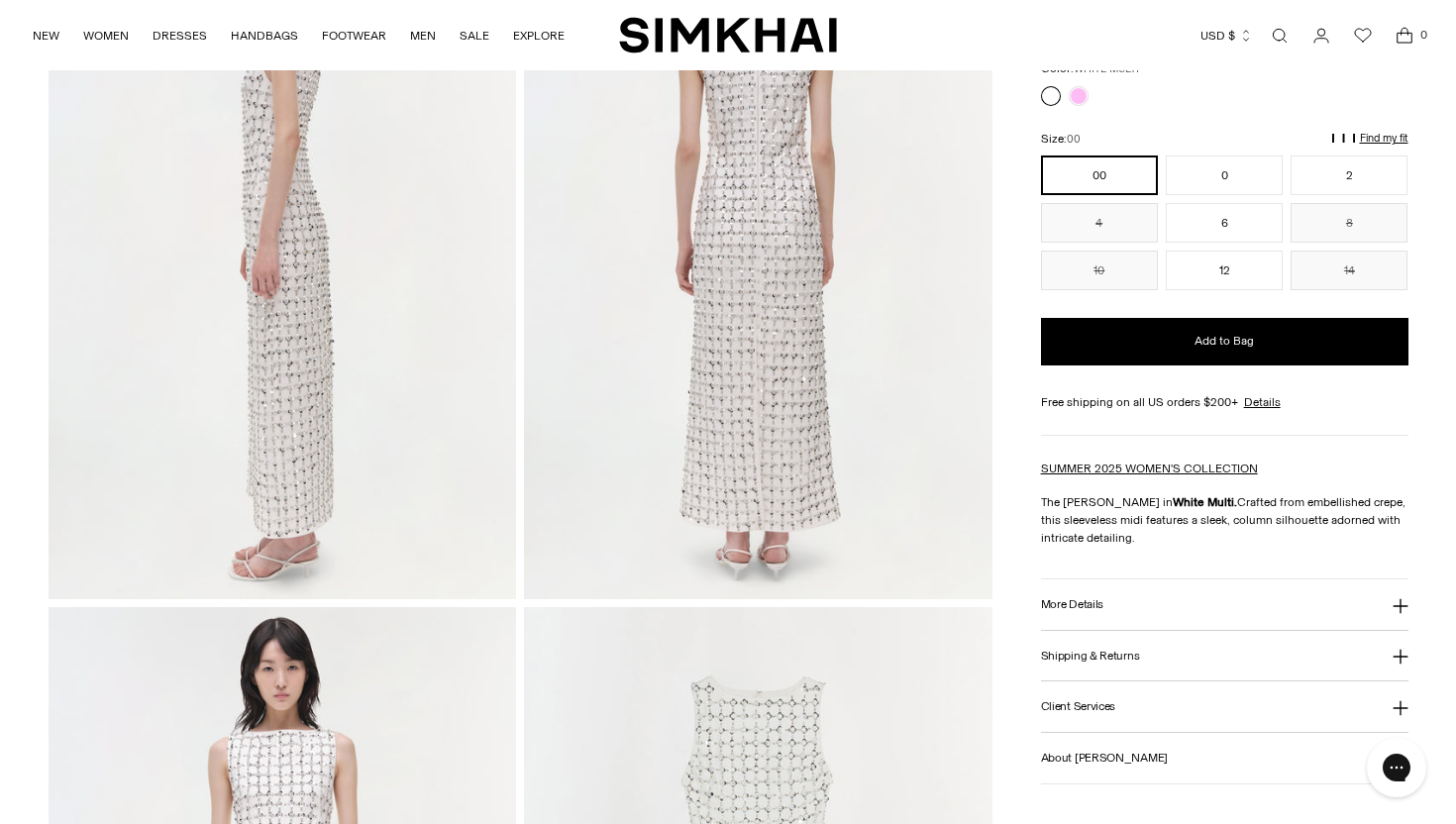 click at bounding box center [282, 248] 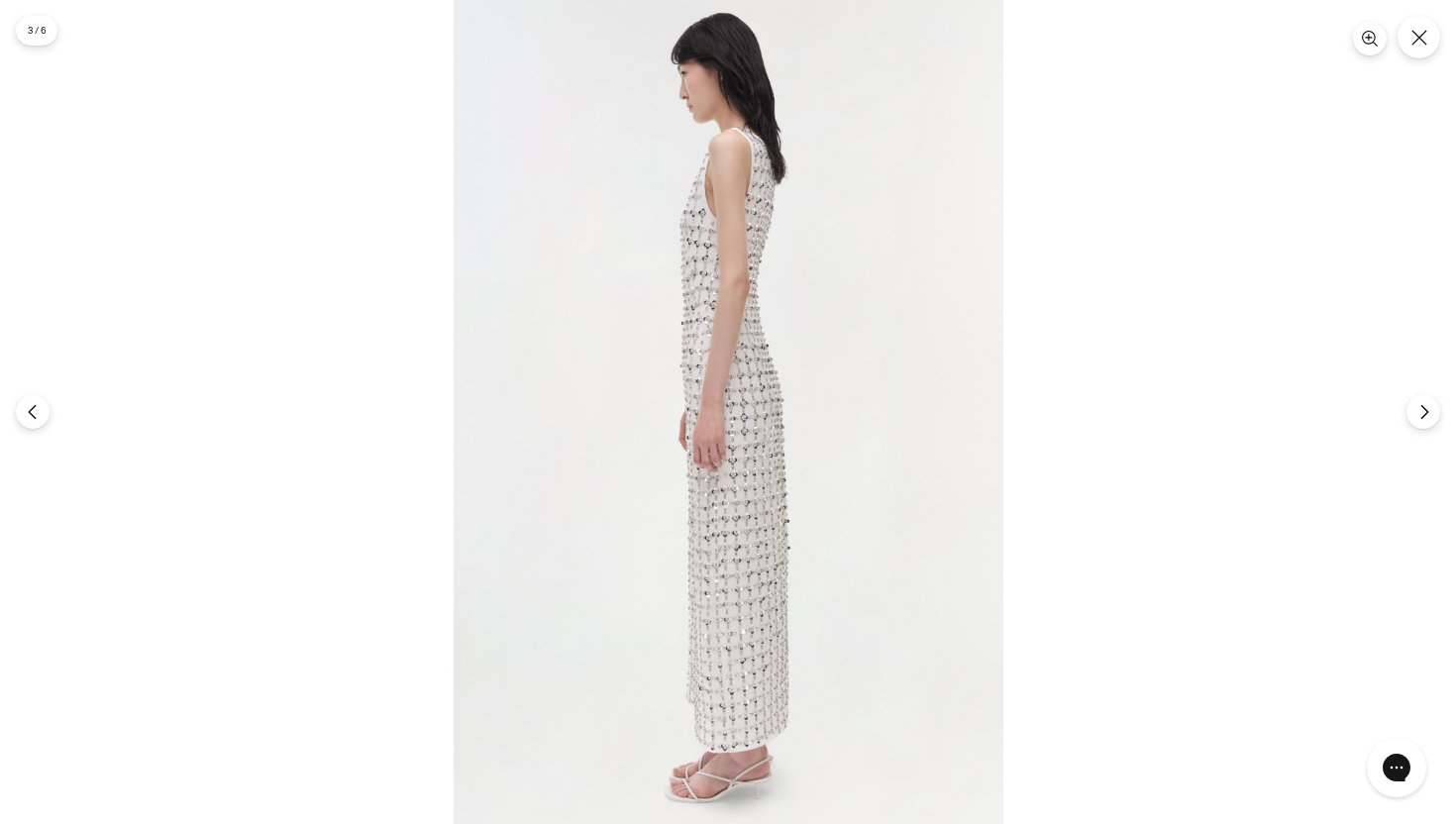 click at bounding box center (728, 412) 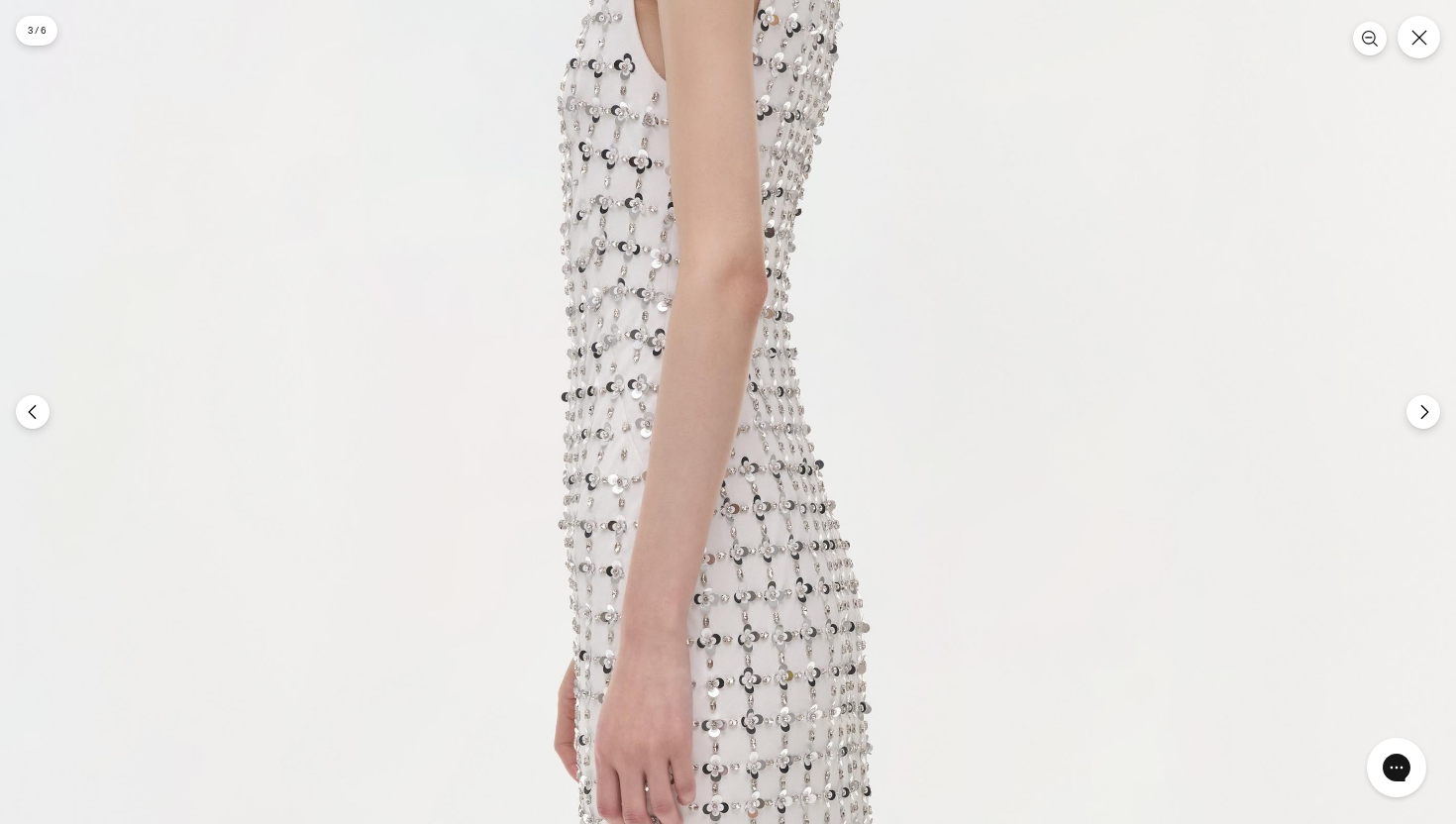 click at bounding box center (703, 664) 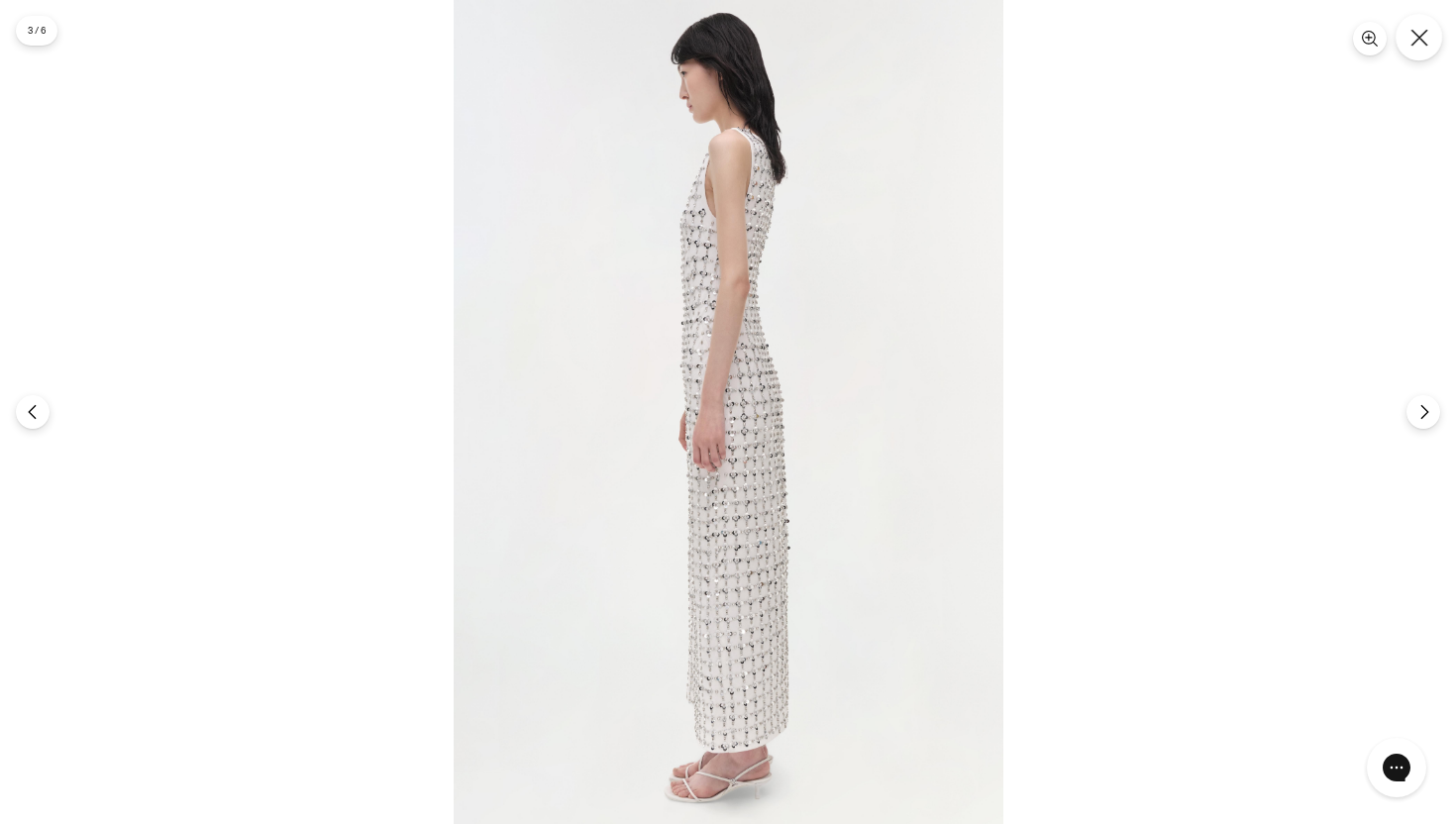 click at bounding box center (1418, 37) 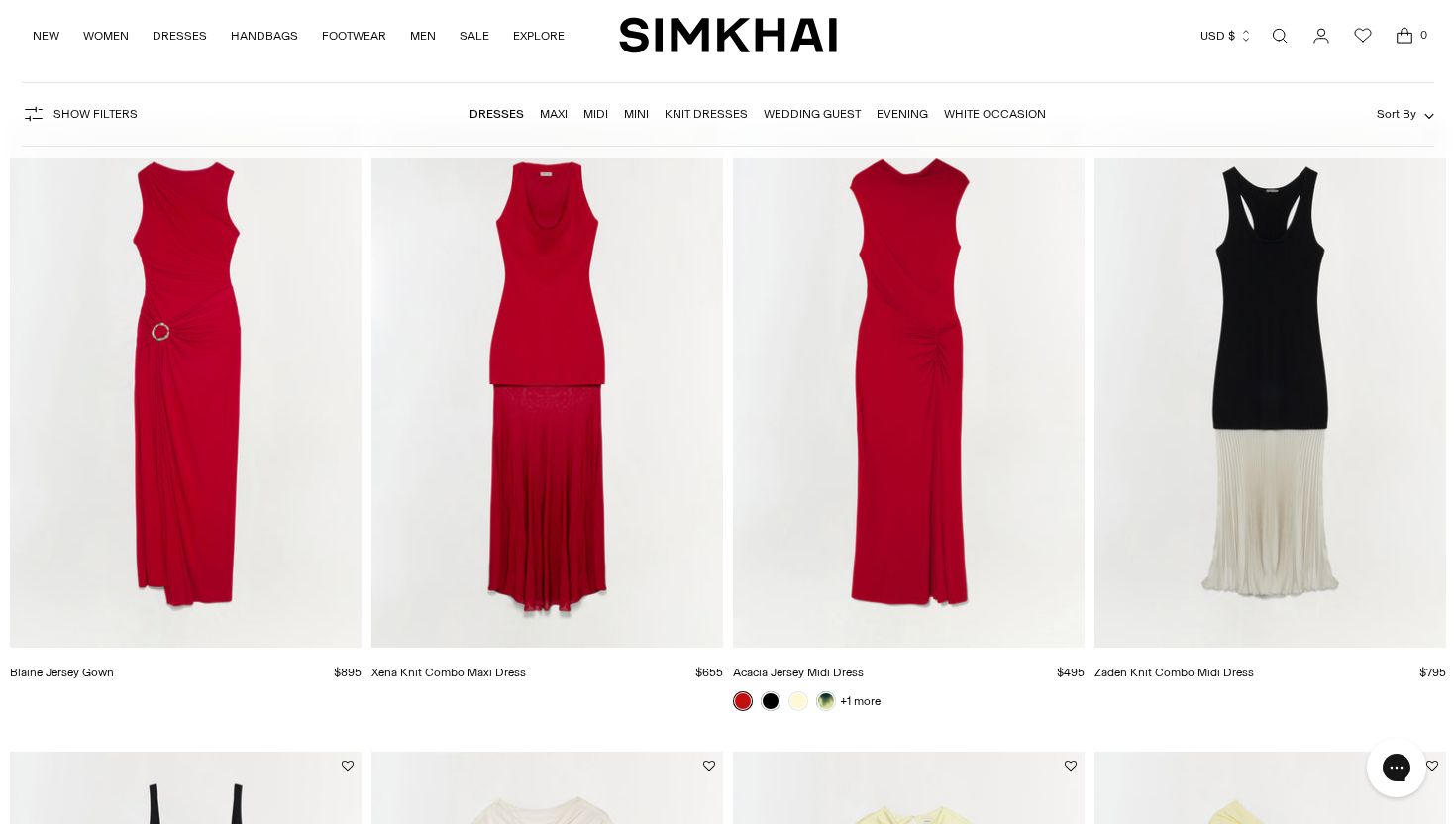 scroll, scrollTop: 0, scrollLeft: 0, axis: both 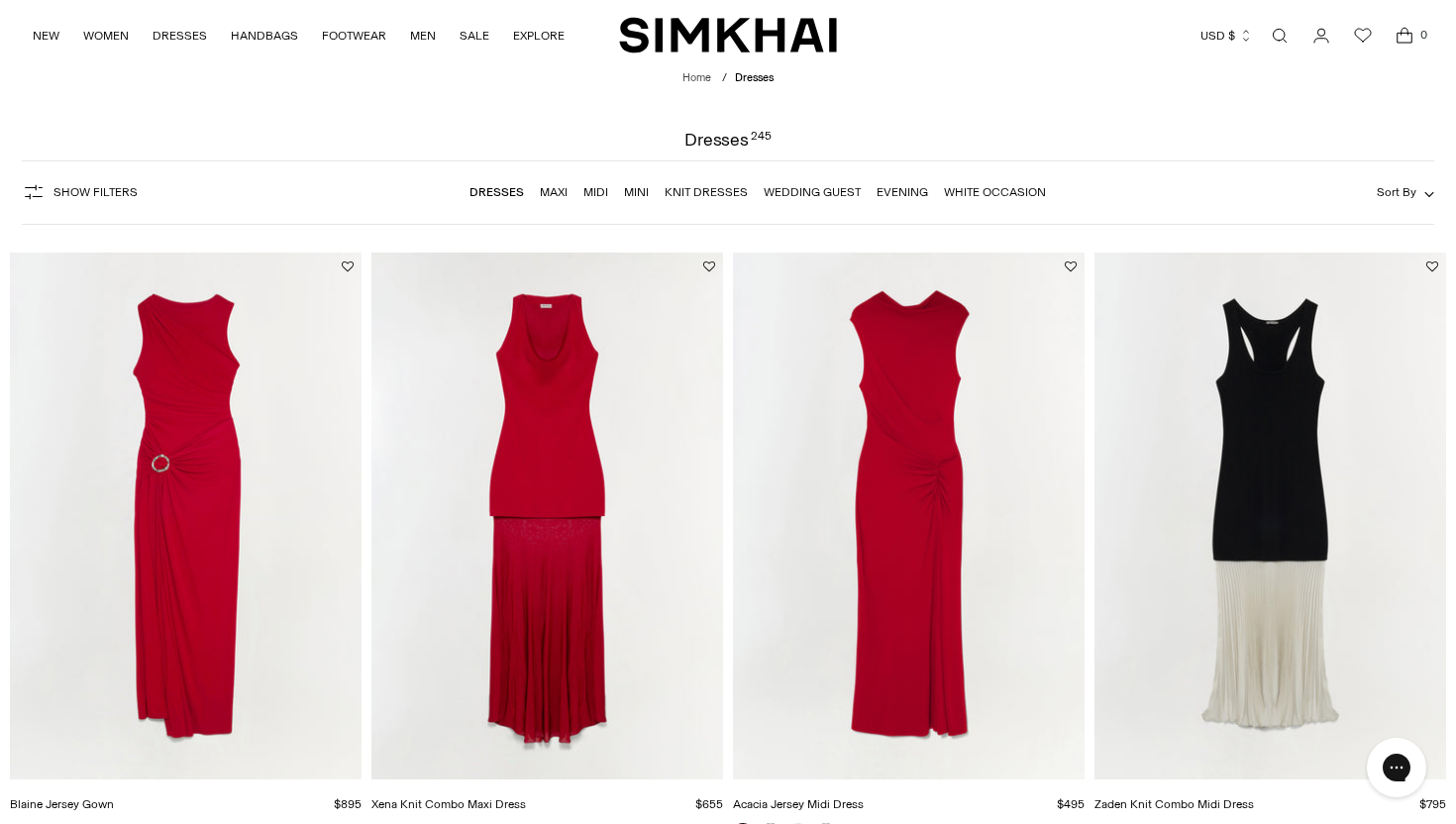 click on "White Occasion" at bounding box center (994, 192) 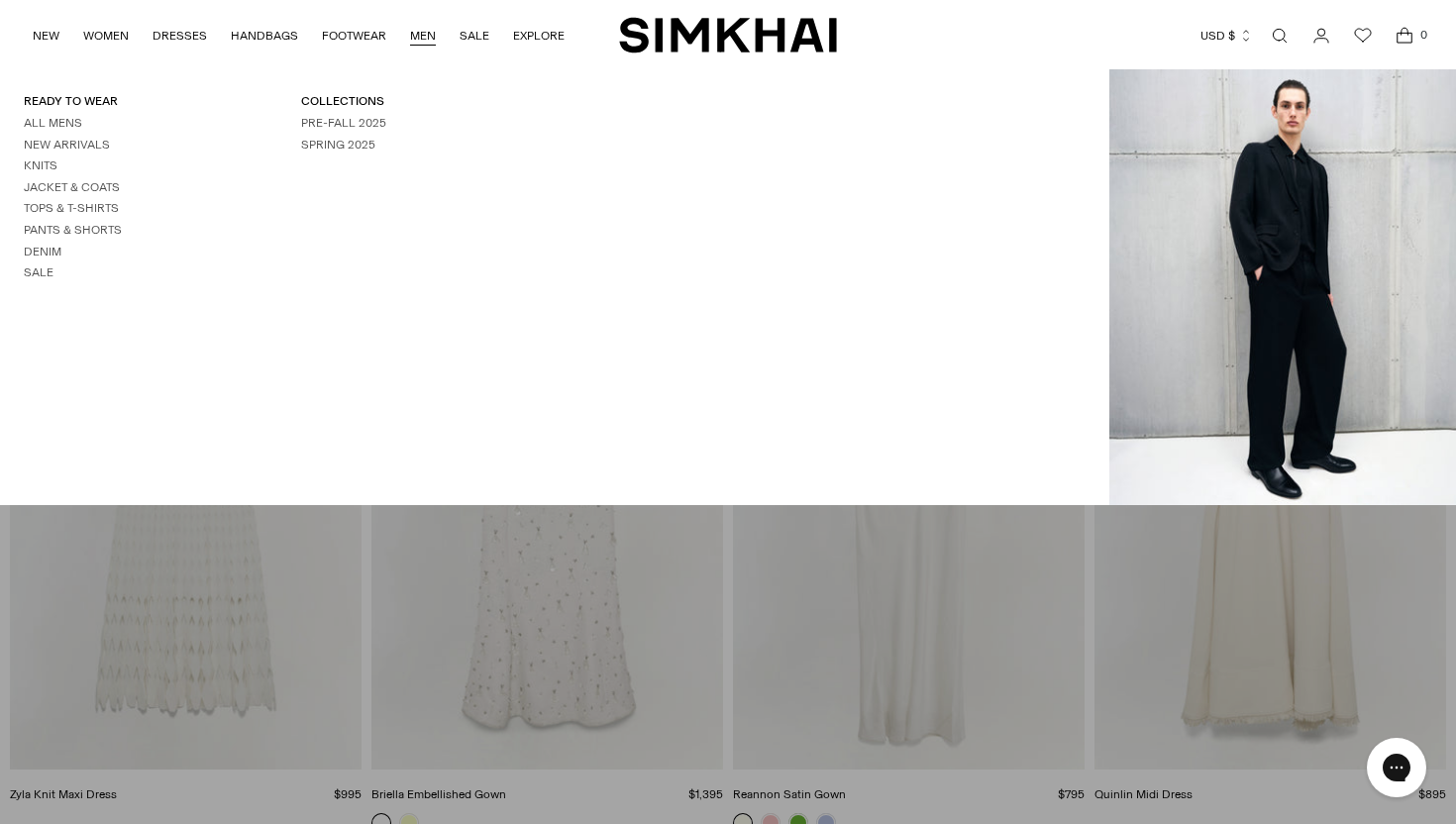 scroll, scrollTop: 0, scrollLeft: 0, axis: both 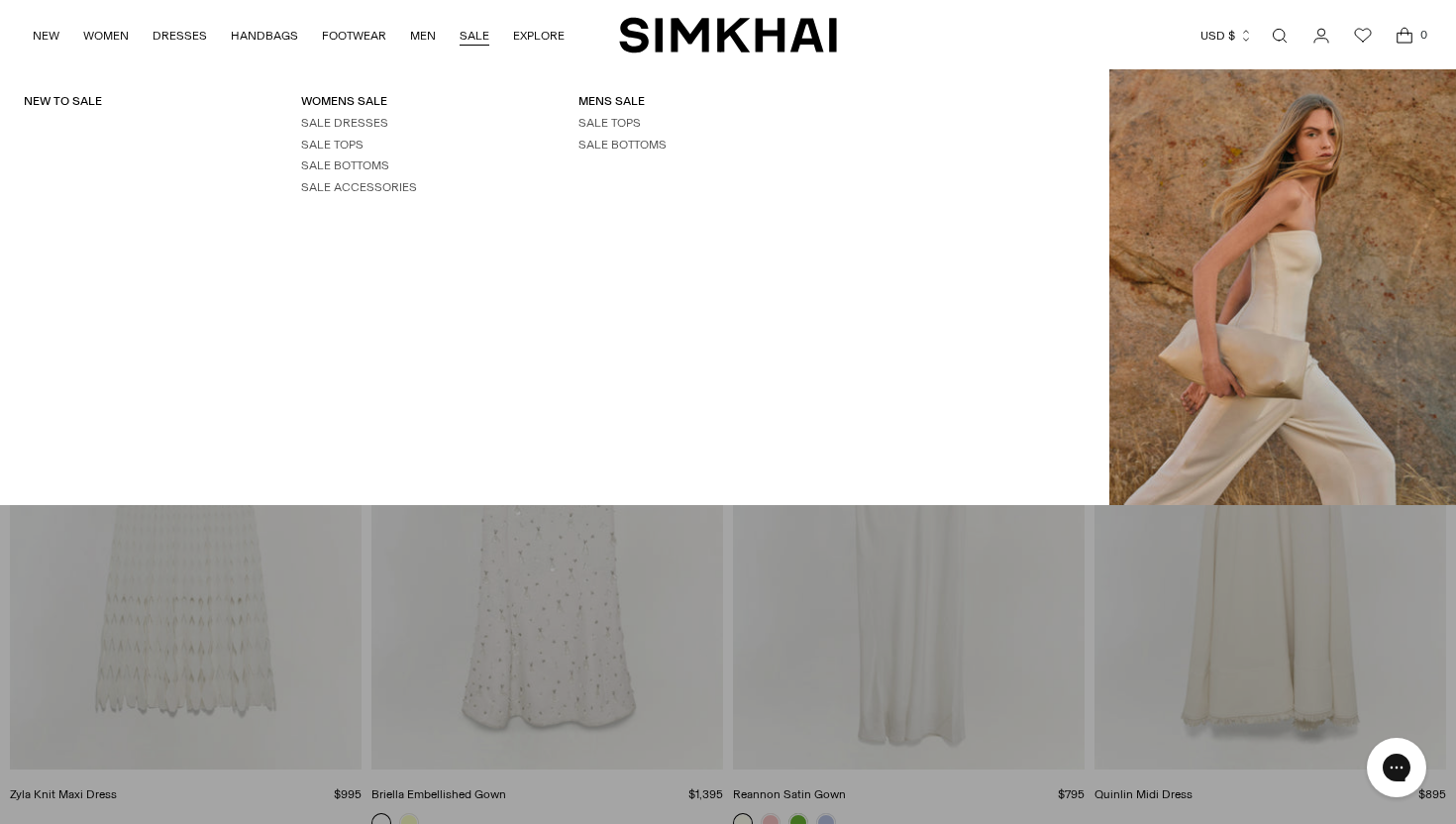 click at bounding box center [728, 35] 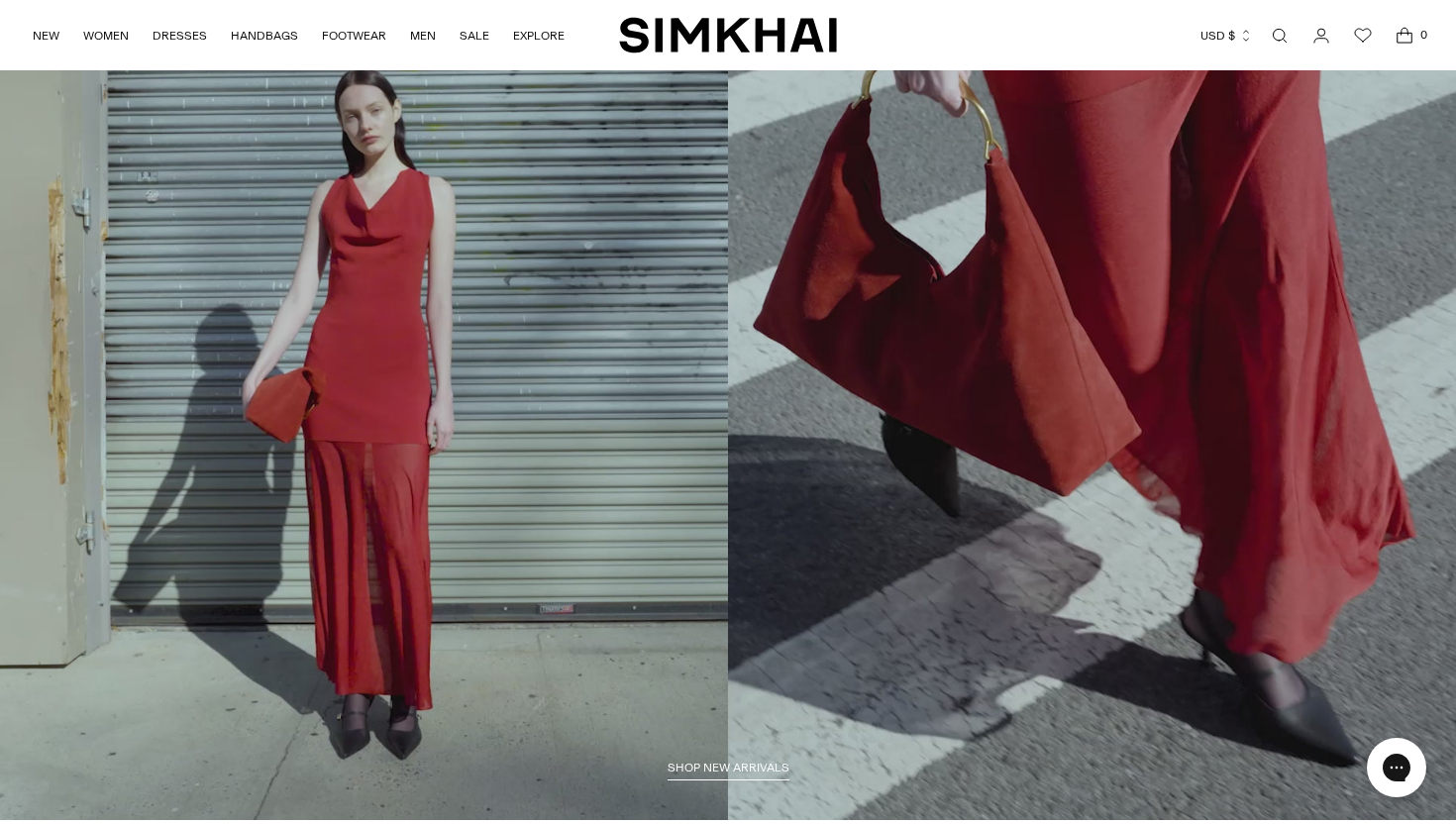 scroll, scrollTop: 0, scrollLeft: 0, axis: both 